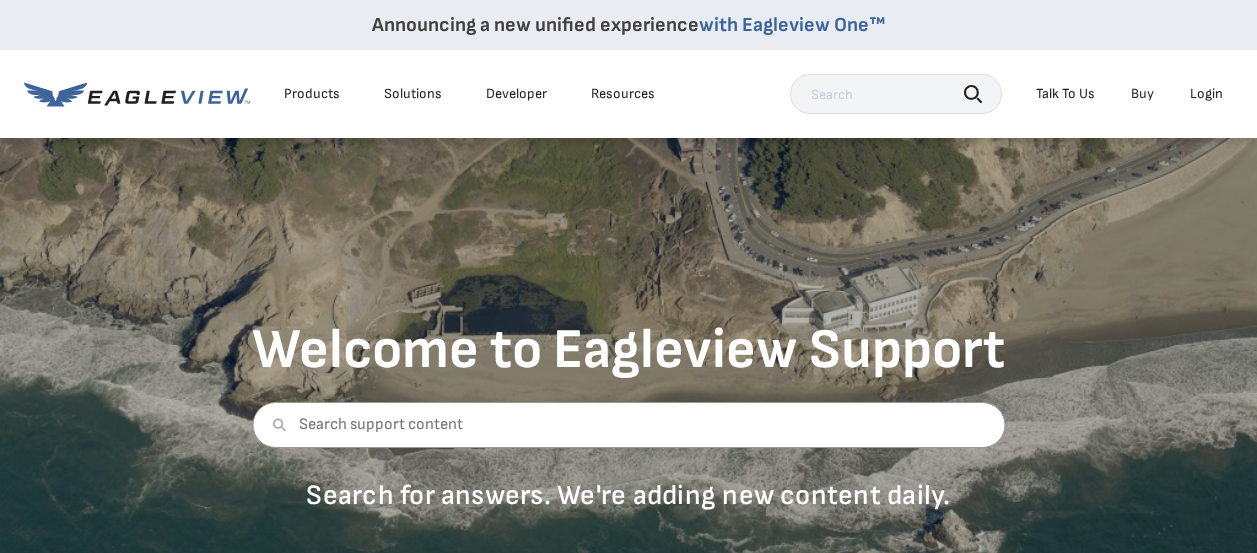 scroll, scrollTop: 0, scrollLeft: 0, axis: both 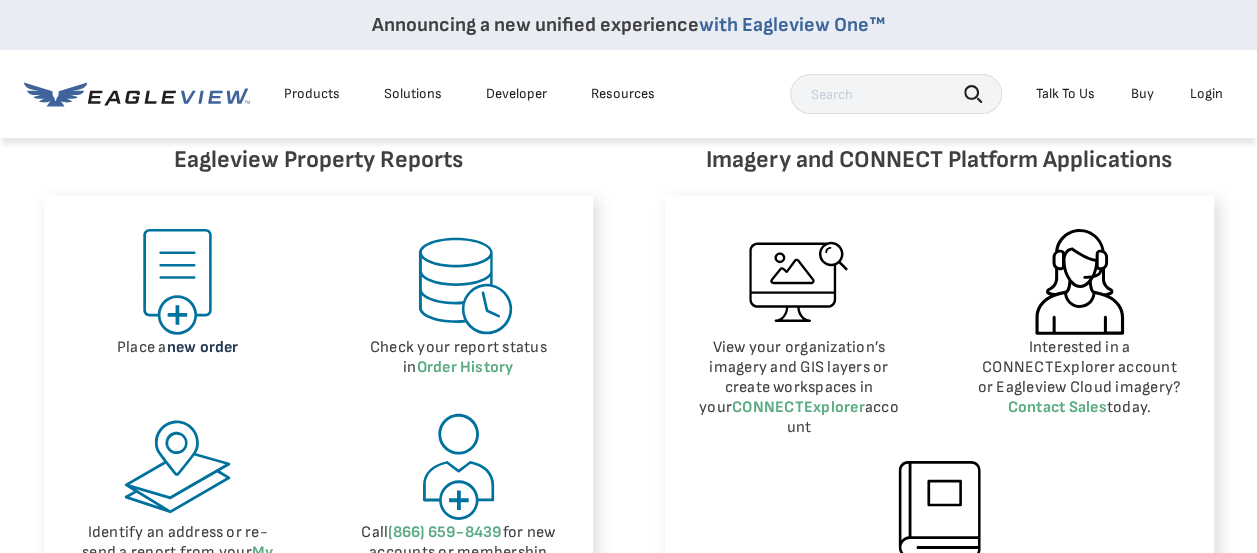 click on "new order" at bounding box center [203, 347] 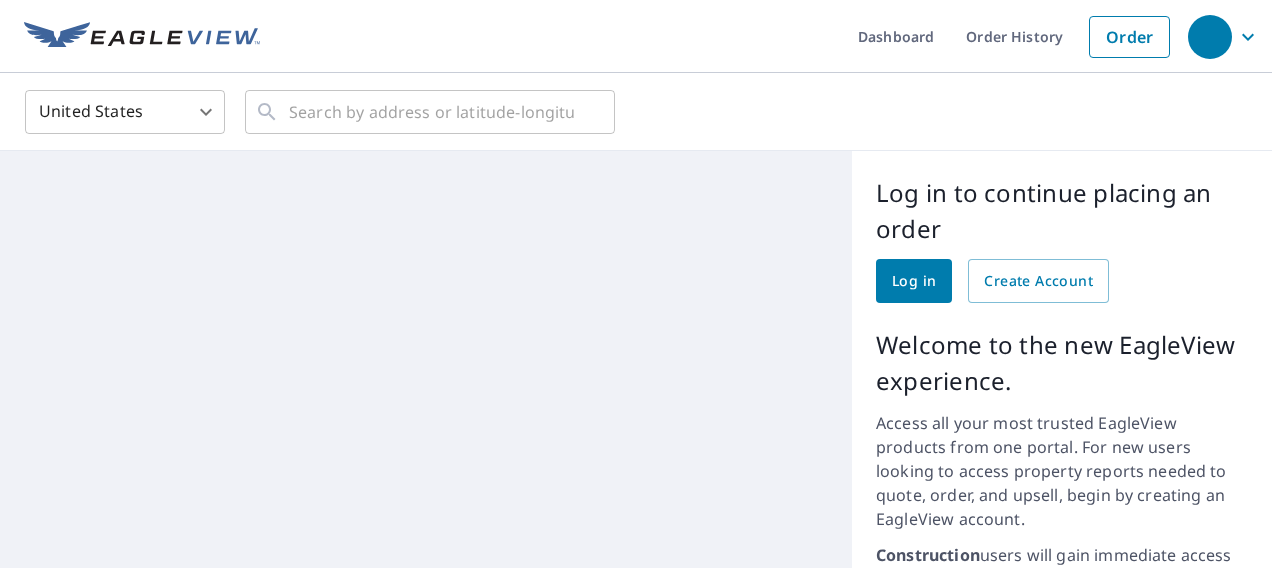 scroll, scrollTop: 0, scrollLeft: 0, axis: both 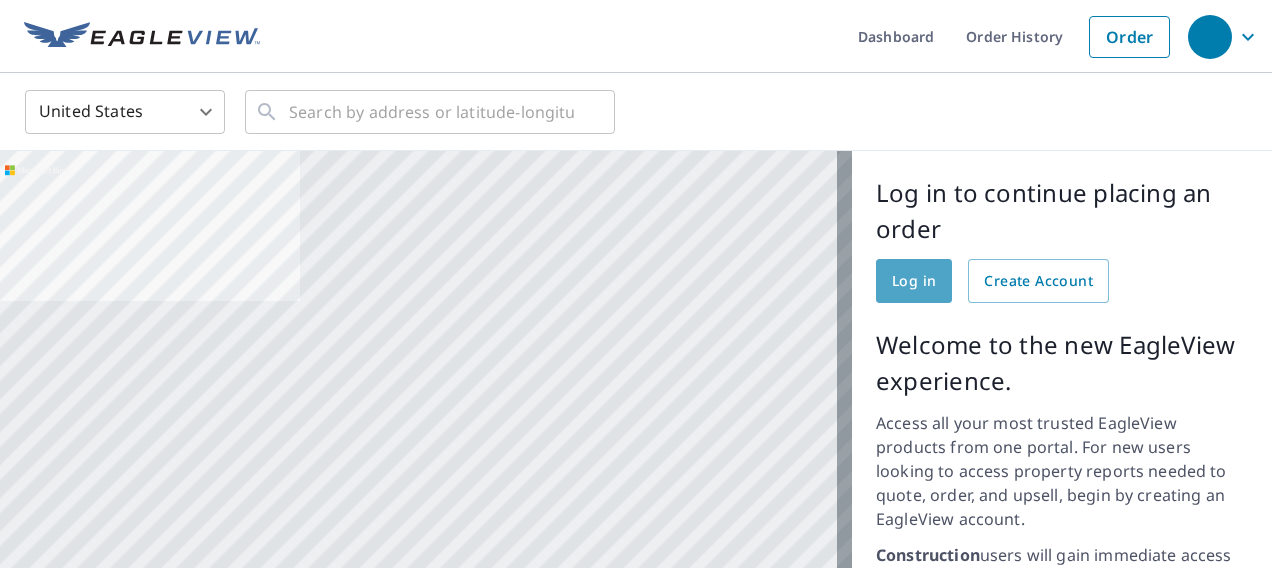 click on "Log in" at bounding box center (914, 281) 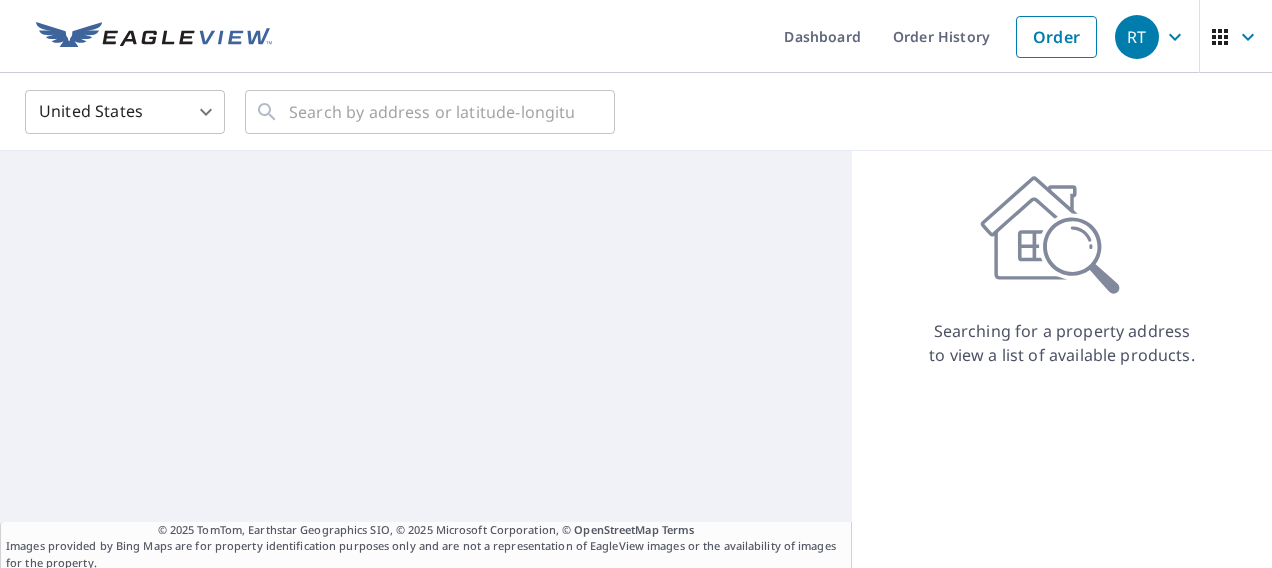 scroll, scrollTop: 0, scrollLeft: 0, axis: both 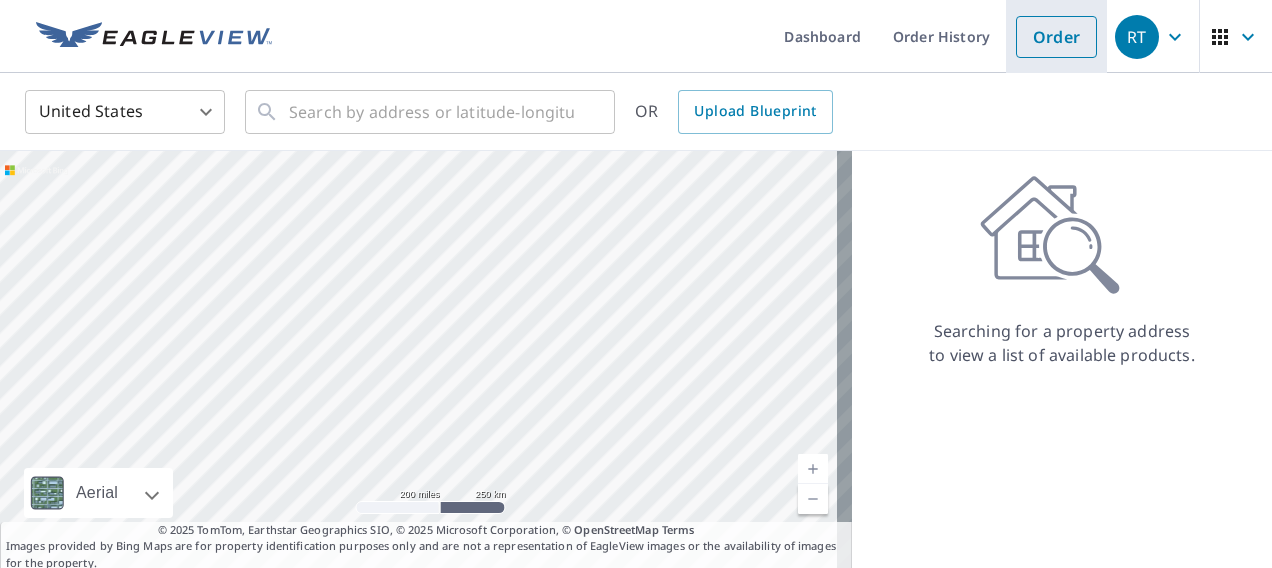 click on "Order" at bounding box center (1056, 37) 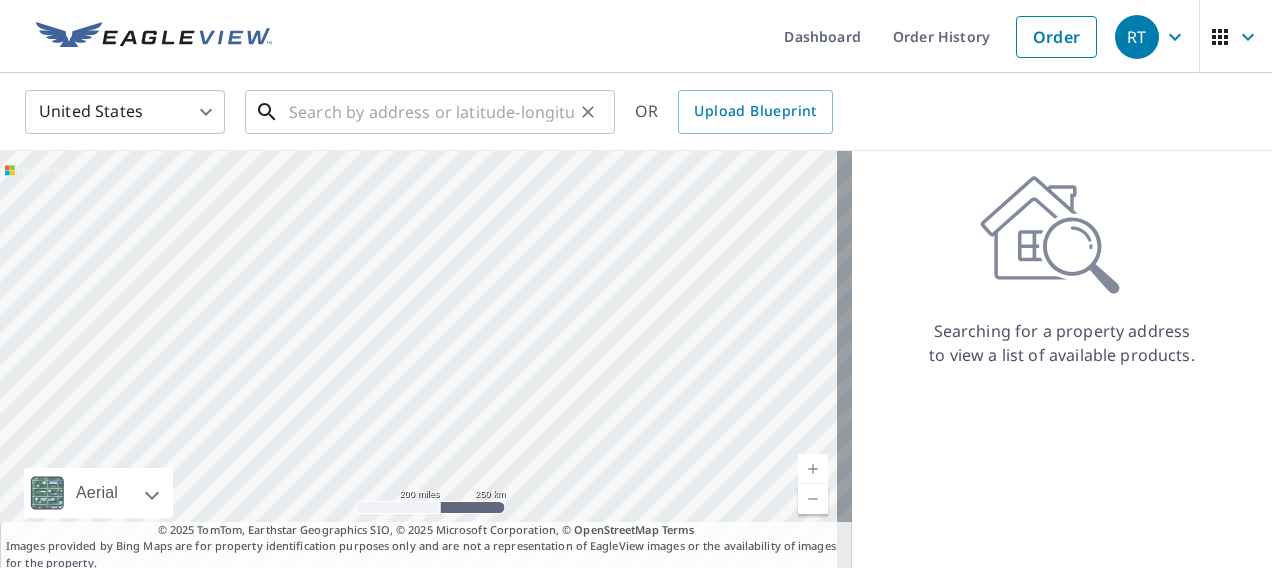 click at bounding box center (431, 112) 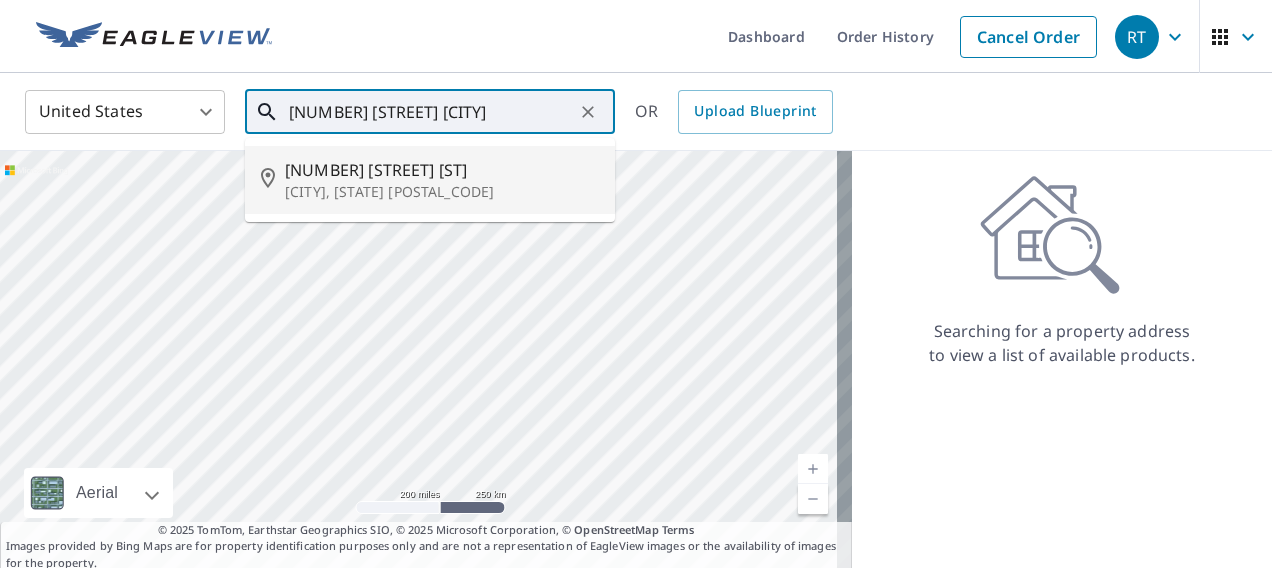 click on "[CITY], [STATE] [POSTAL_CODE]" at bounding box center [442, 192] 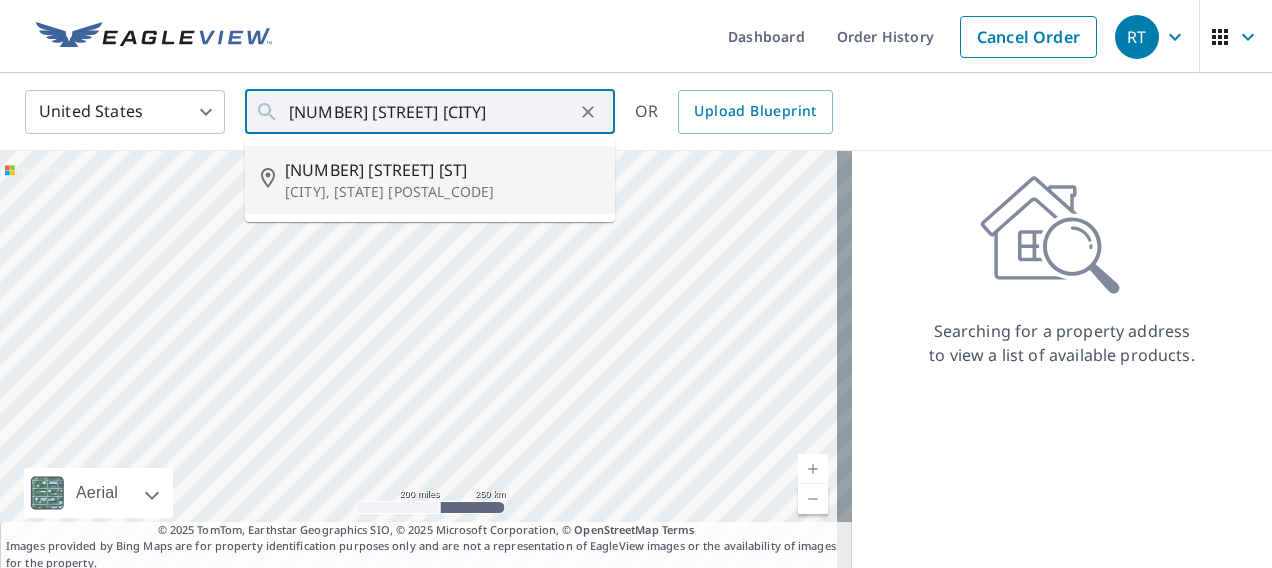 type on "[NUMBER] [STREET] [CITY], [STATE] [POSTAL_CODE]" 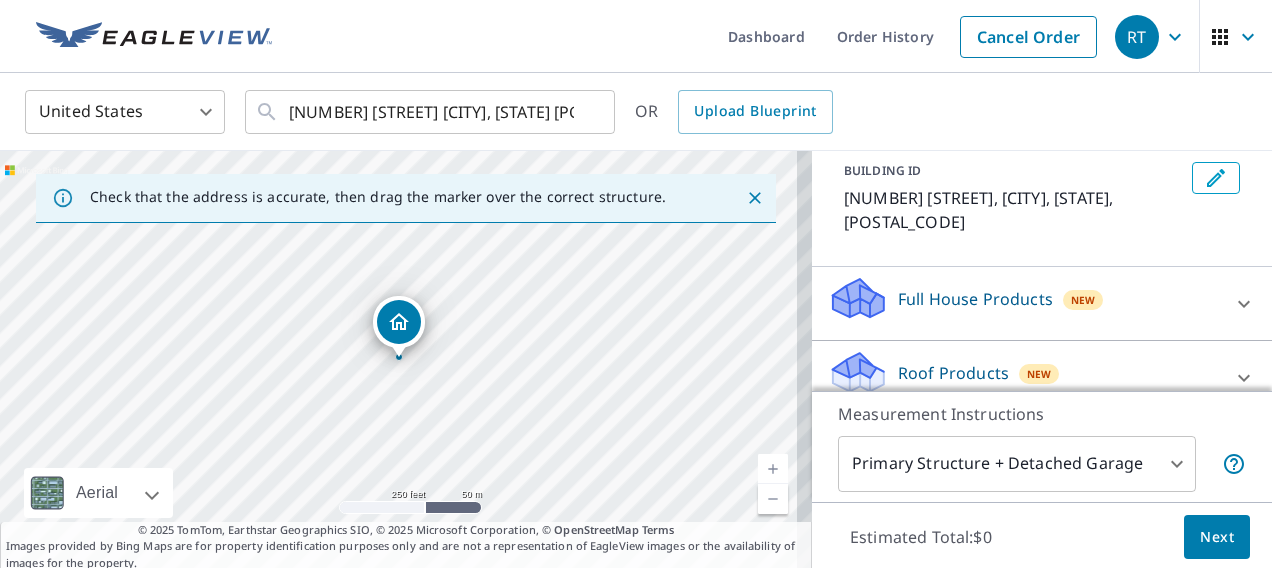 scroll, scrollTop: 200, scrollLeft: 0, axis: vertical 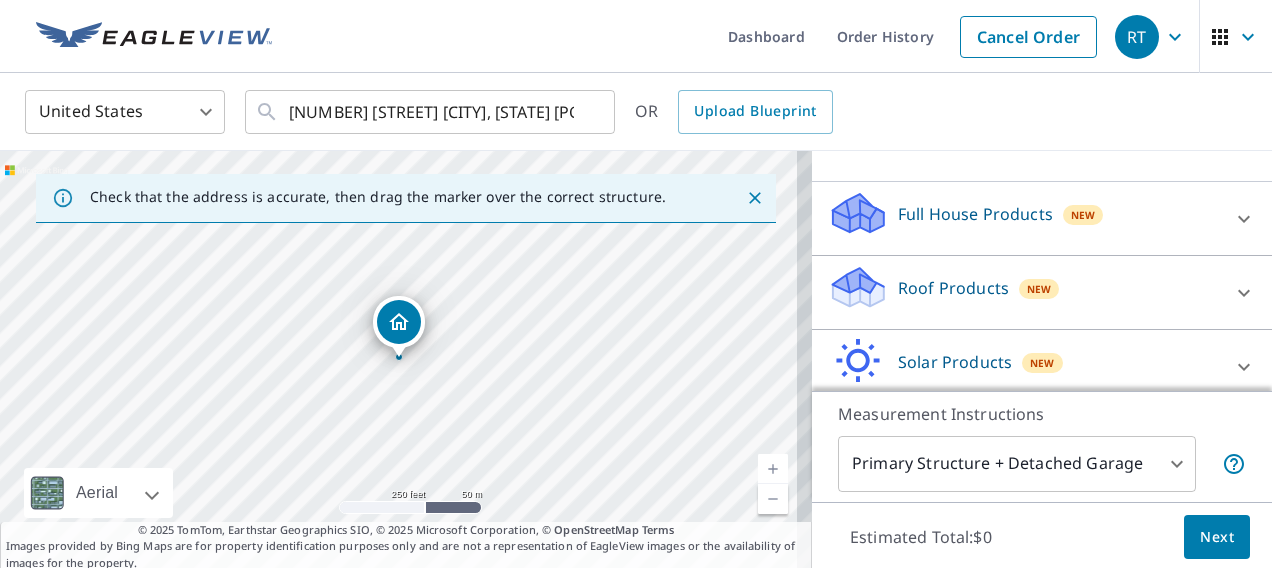 click 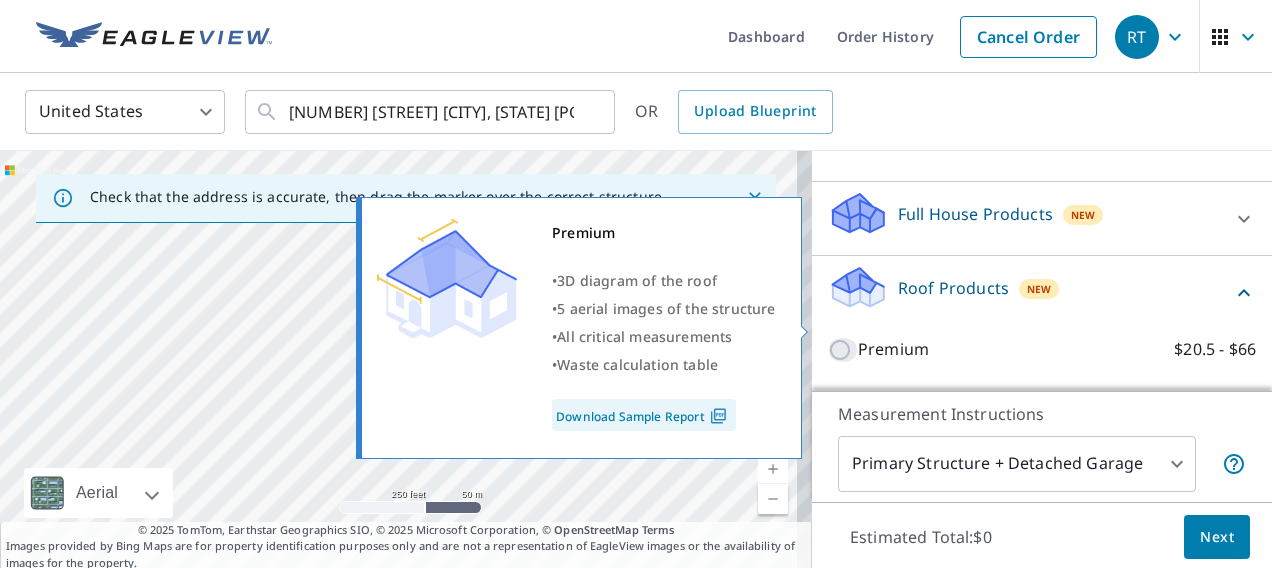 click on "Premium $20.5 - $66" at bounding box center (843, 350) 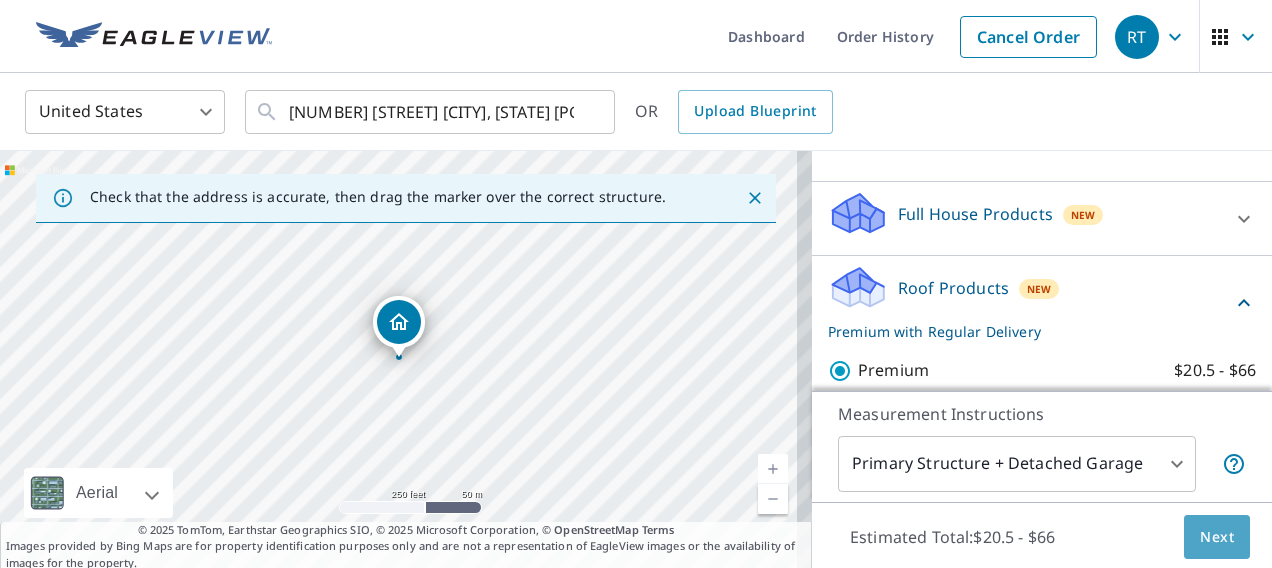 click on "Next" at bounding box center [1217, 537] 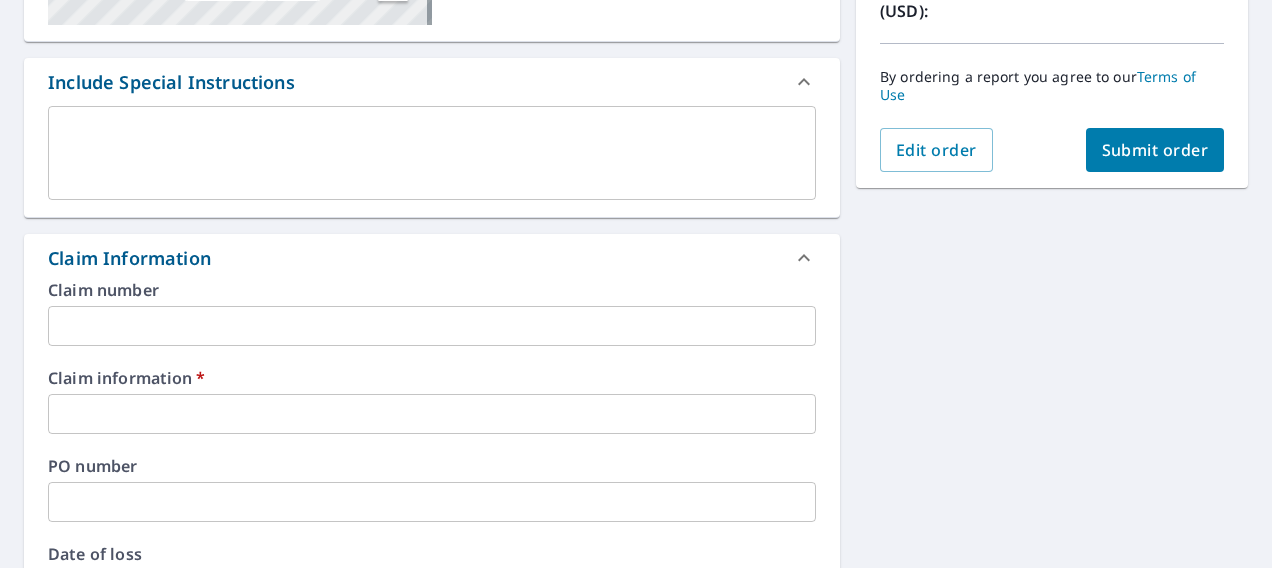 scroll, scrollTop: 600, scrollLeft: 0, axis: vertical 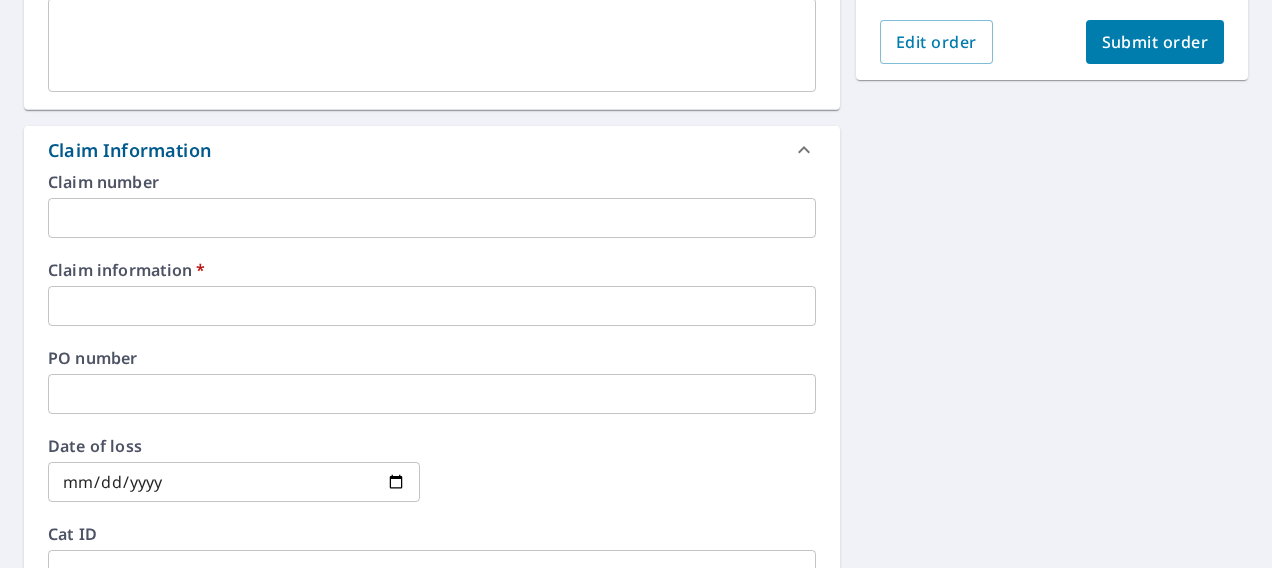 click at bounding box center (432, 218) 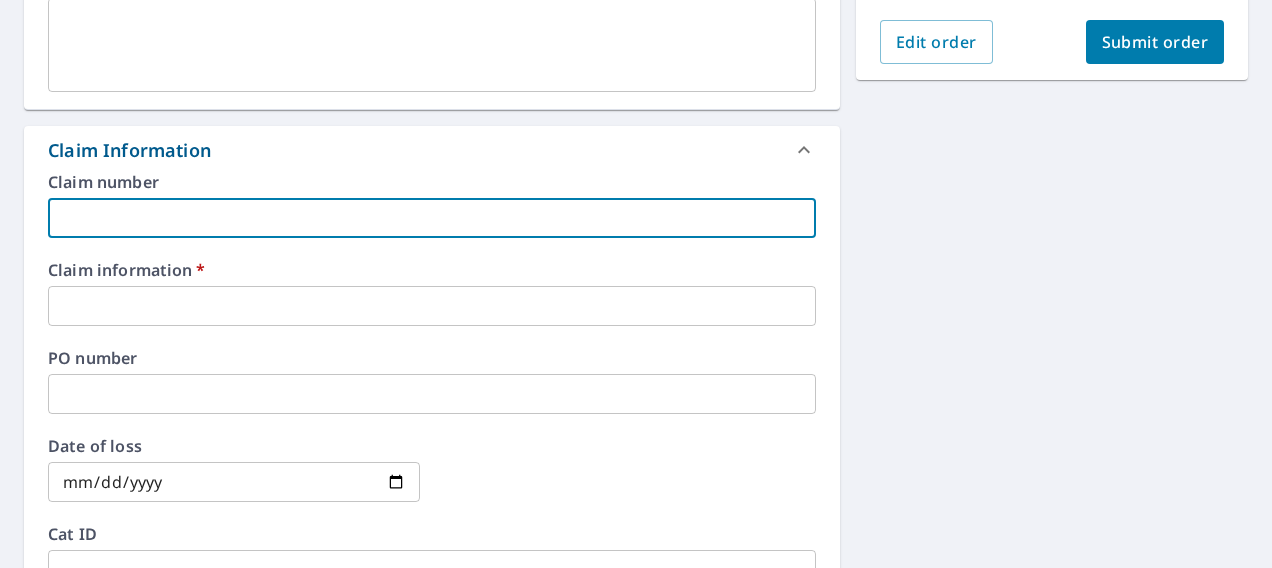 type on "1" 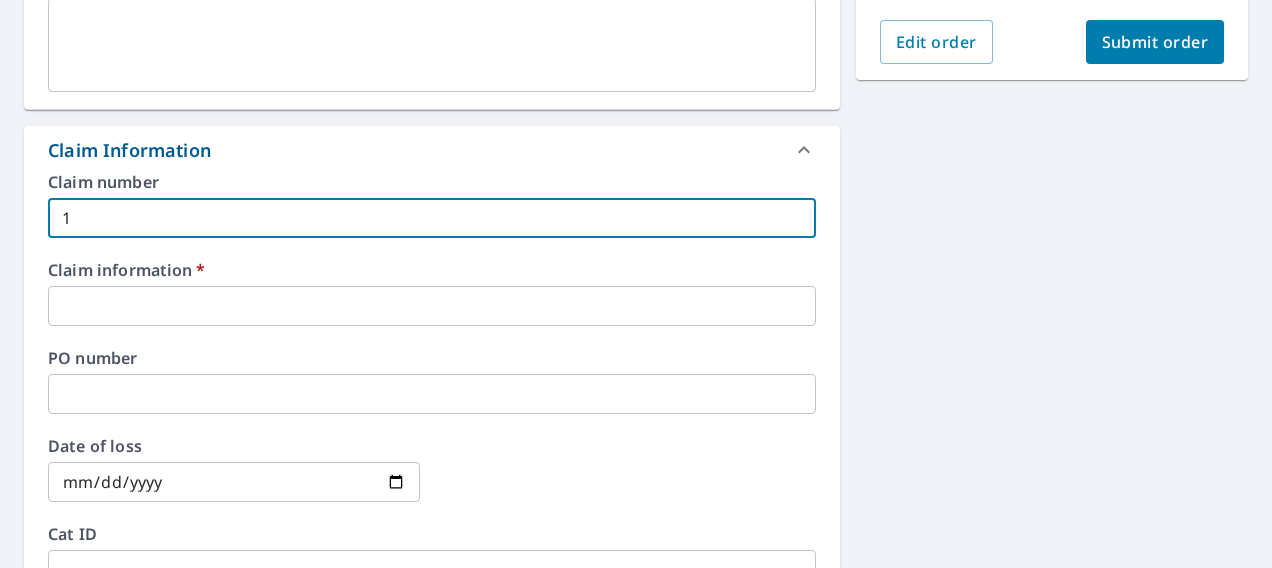 type on "12" 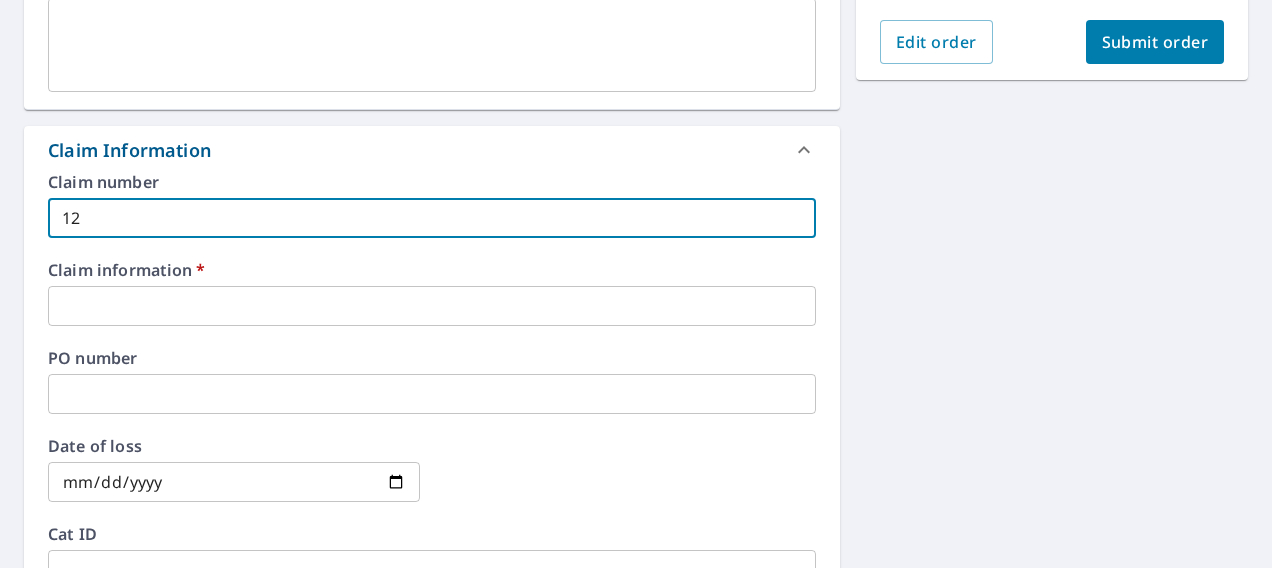 type on "123" 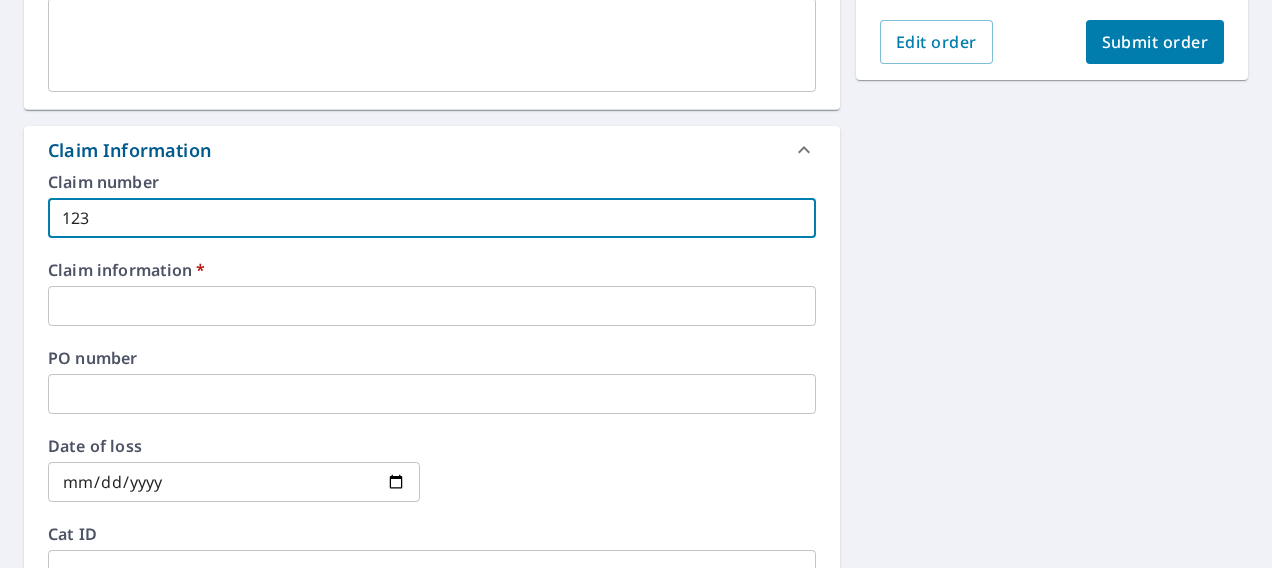 type on "1234" 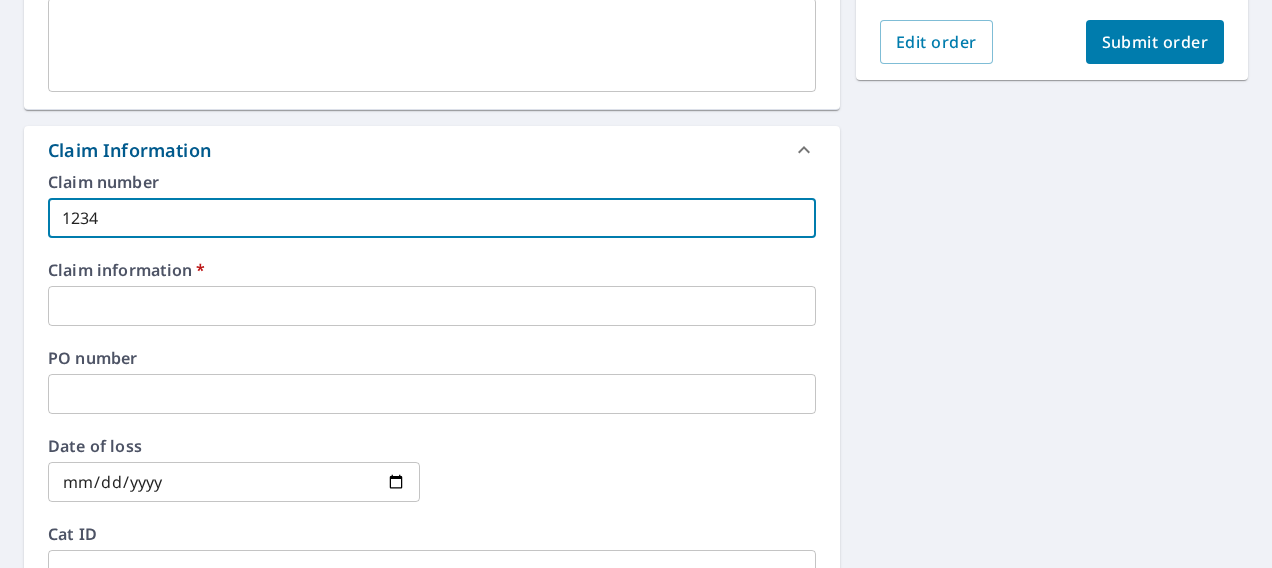 type on "[NUMBER]" 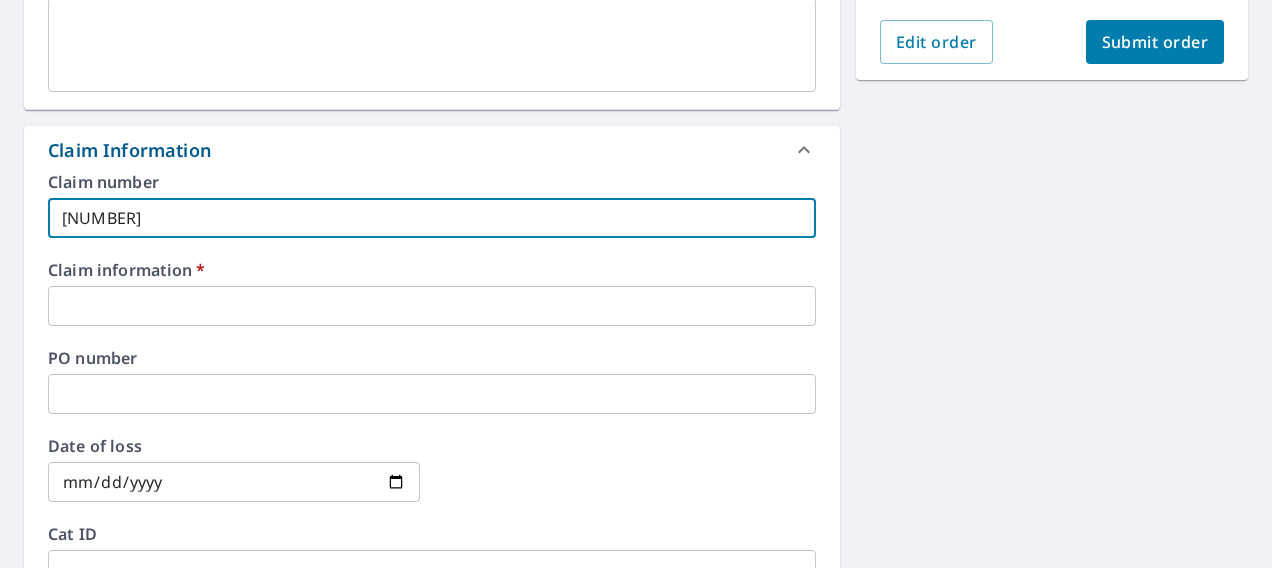 type on "[NUMBER]" 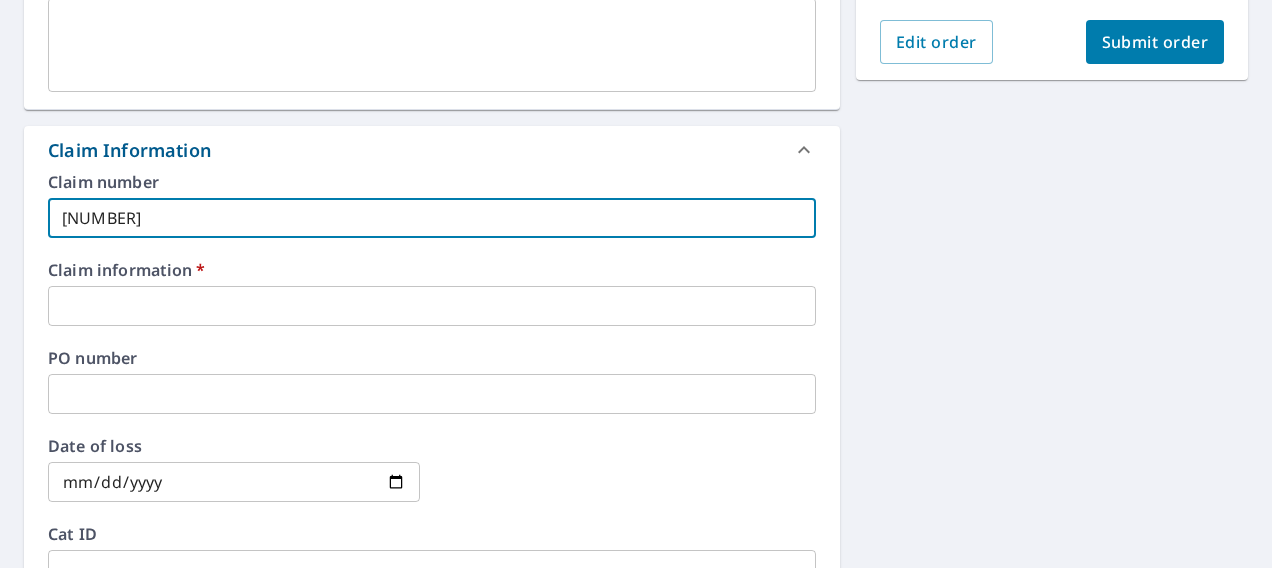 type on "[NUMBER]" 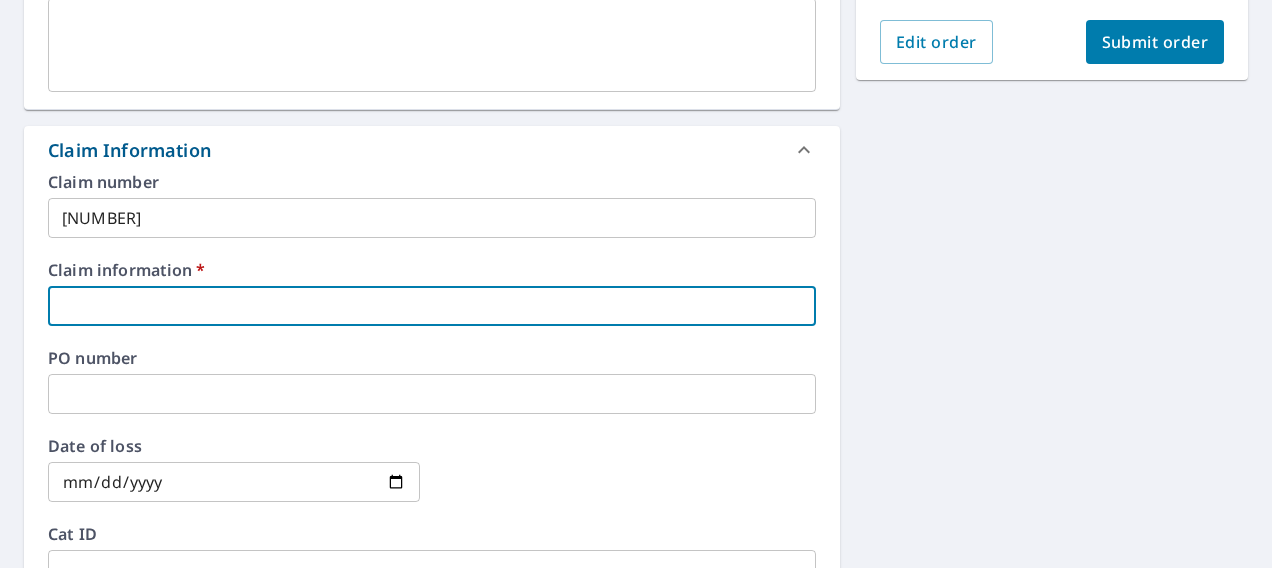 type on "1" 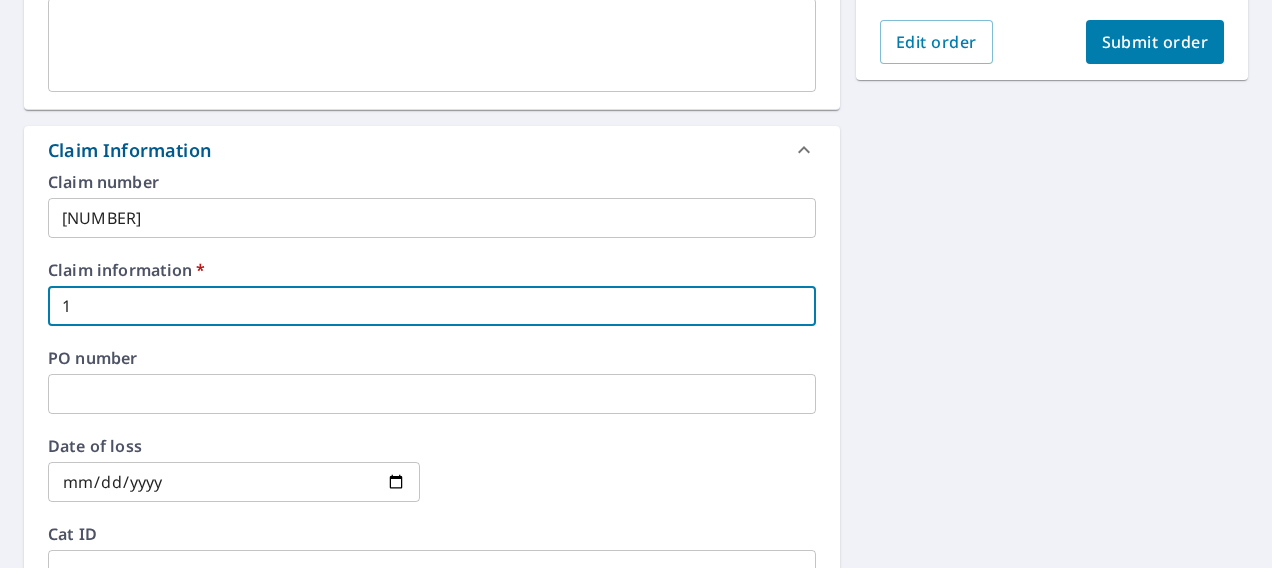 type on "12" 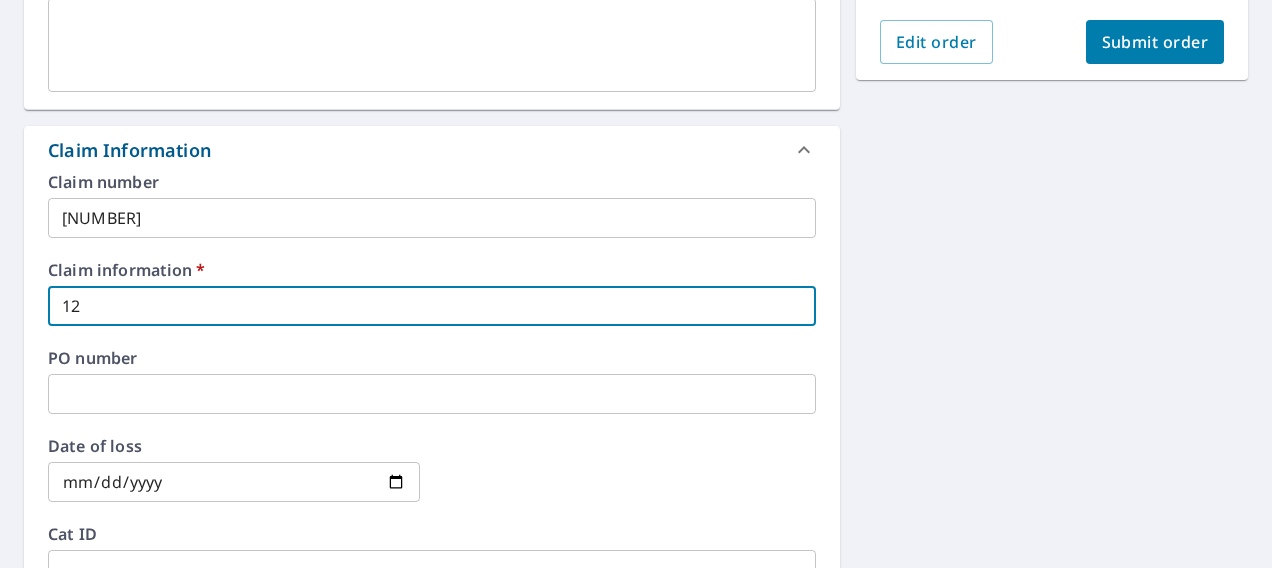 type on "123" 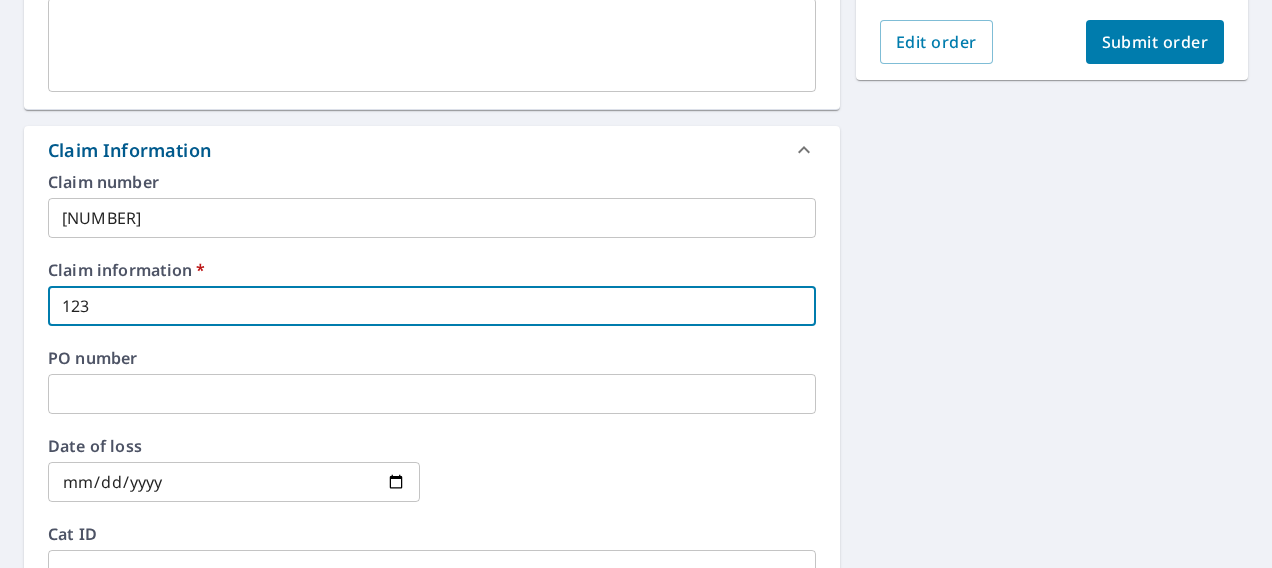 type on "1234" 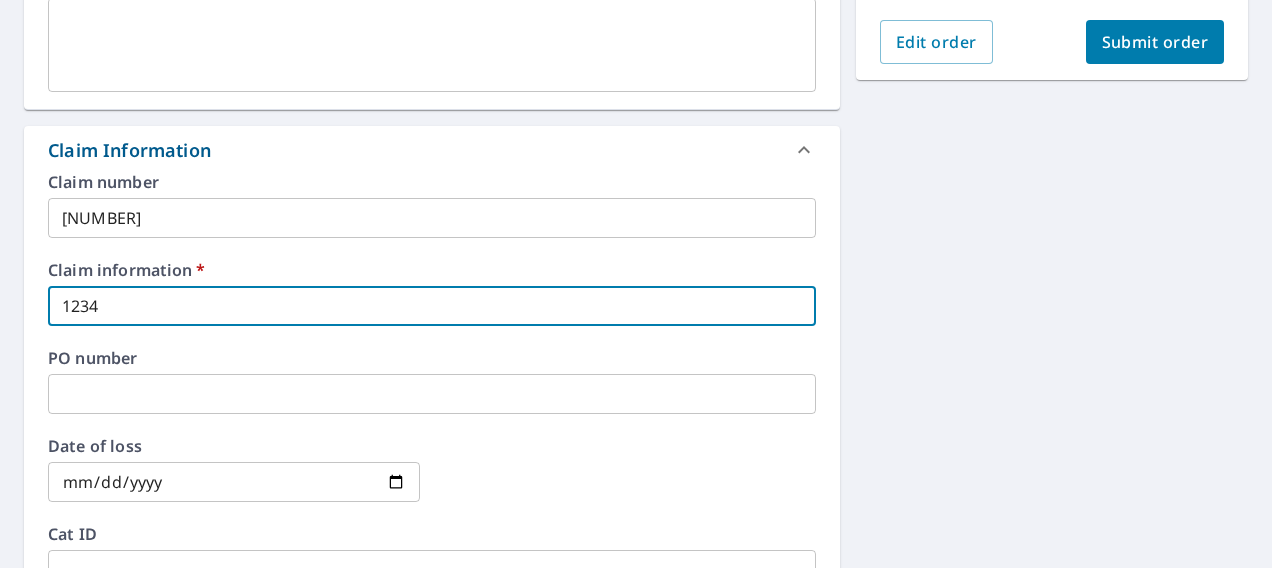 type on "[NUMBER]" 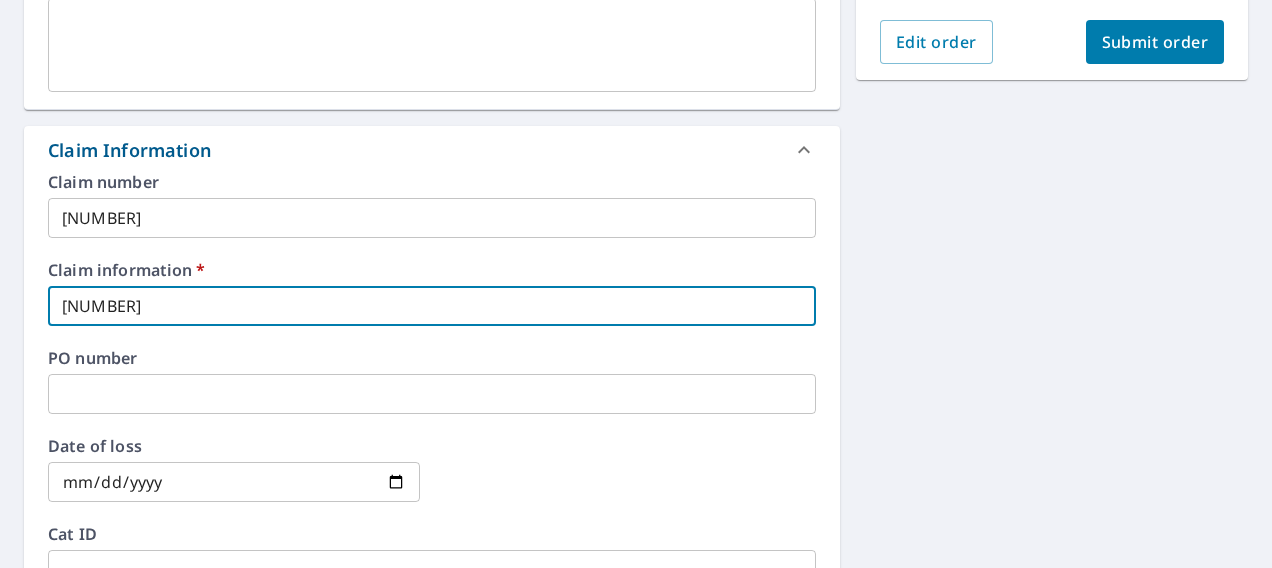 type on "[NUMBER]" 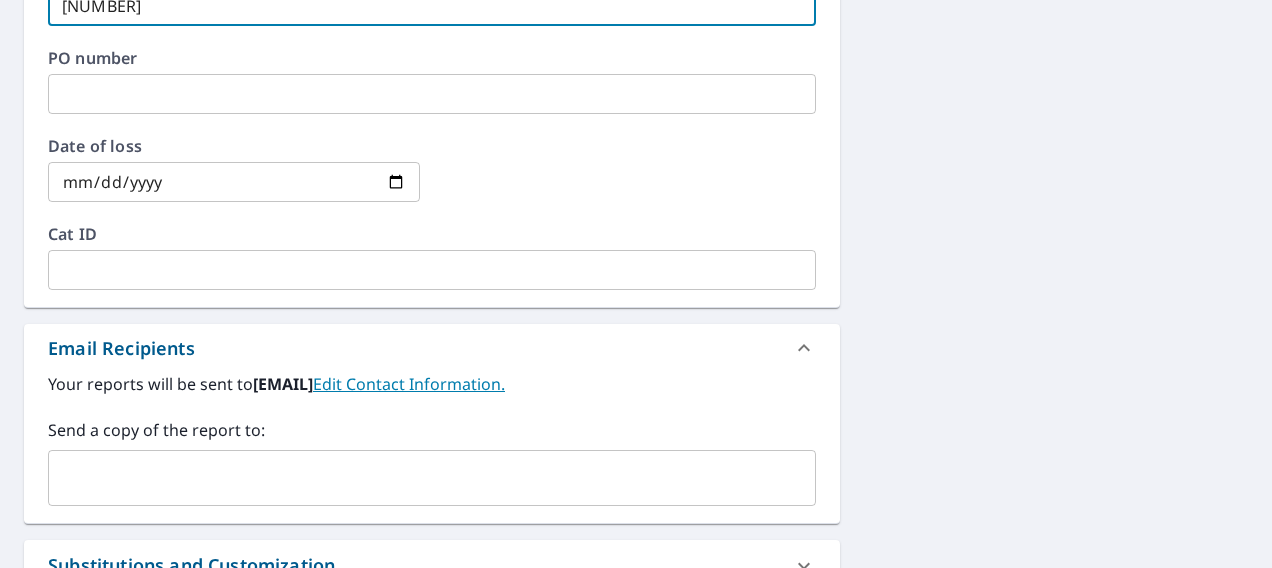 scroll, scrollTop: 1000, scrollLeft: 0, axis: vertical 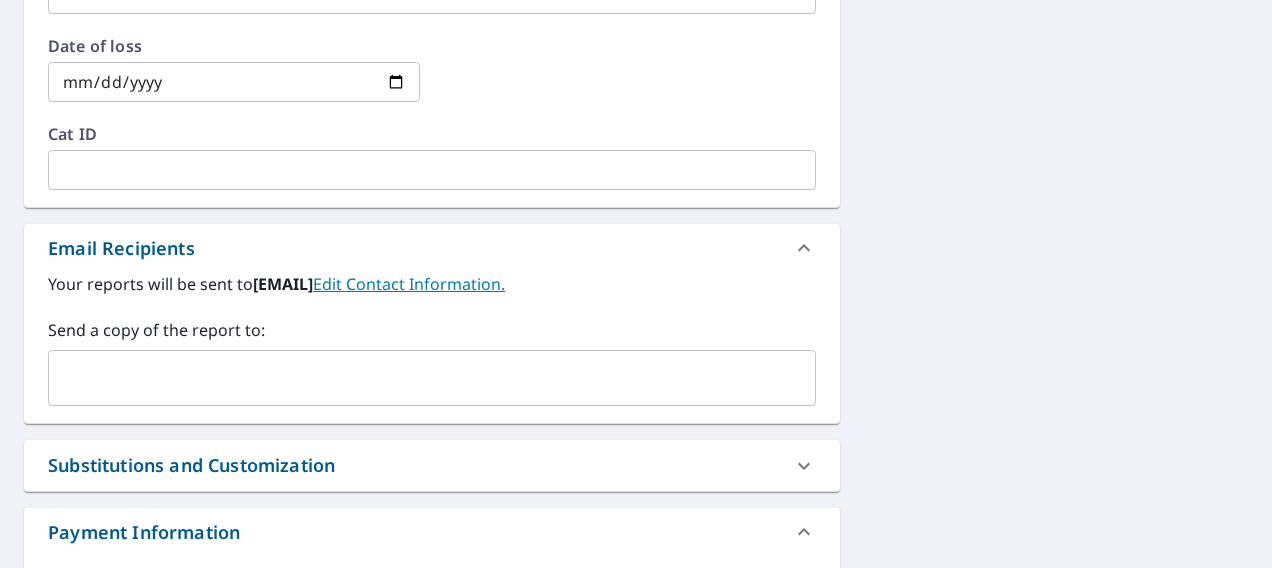 type on "[NUMBER]" 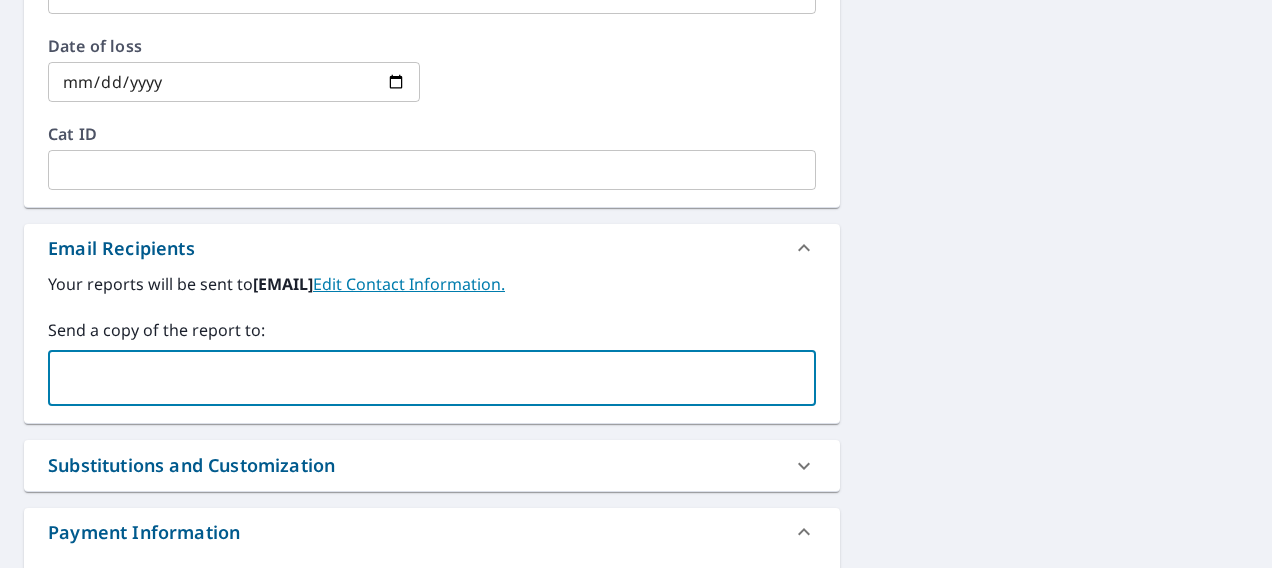 click at bounding box center [417, 378] 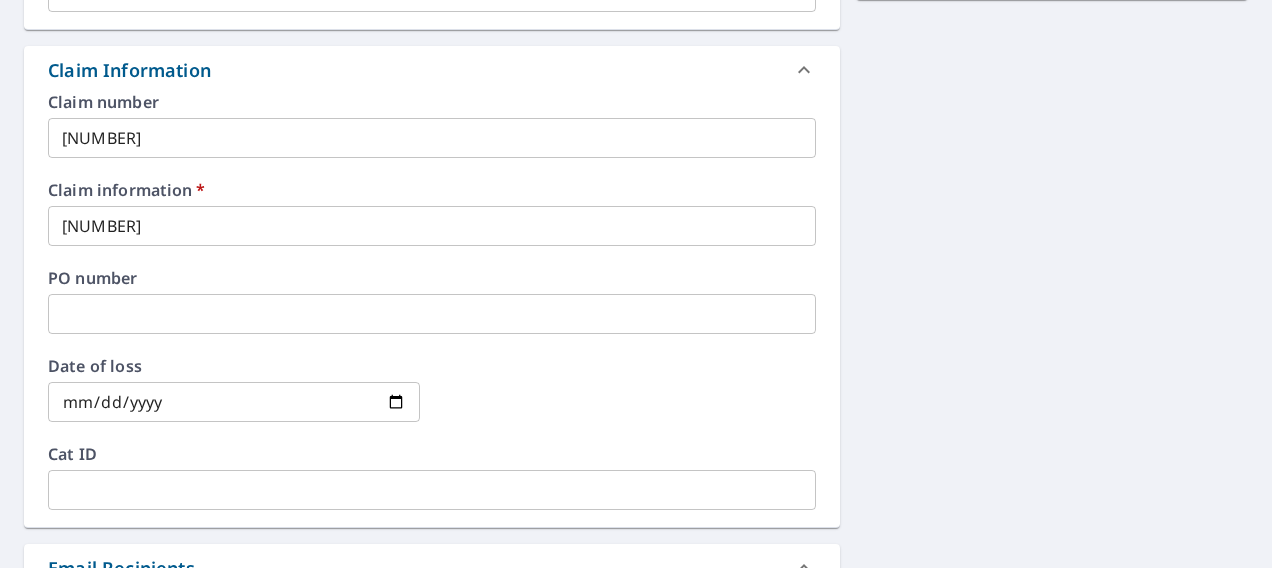scroll, scrollTop: 432, scrollLeft: 0, axis: vertical 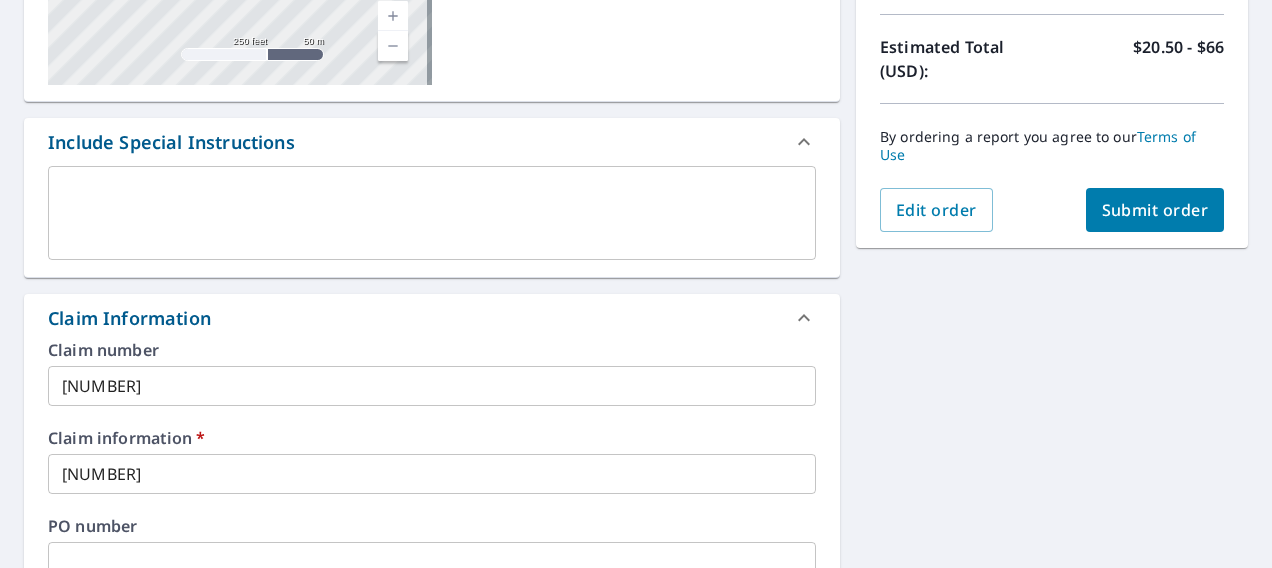 type on "[EMAIL]" 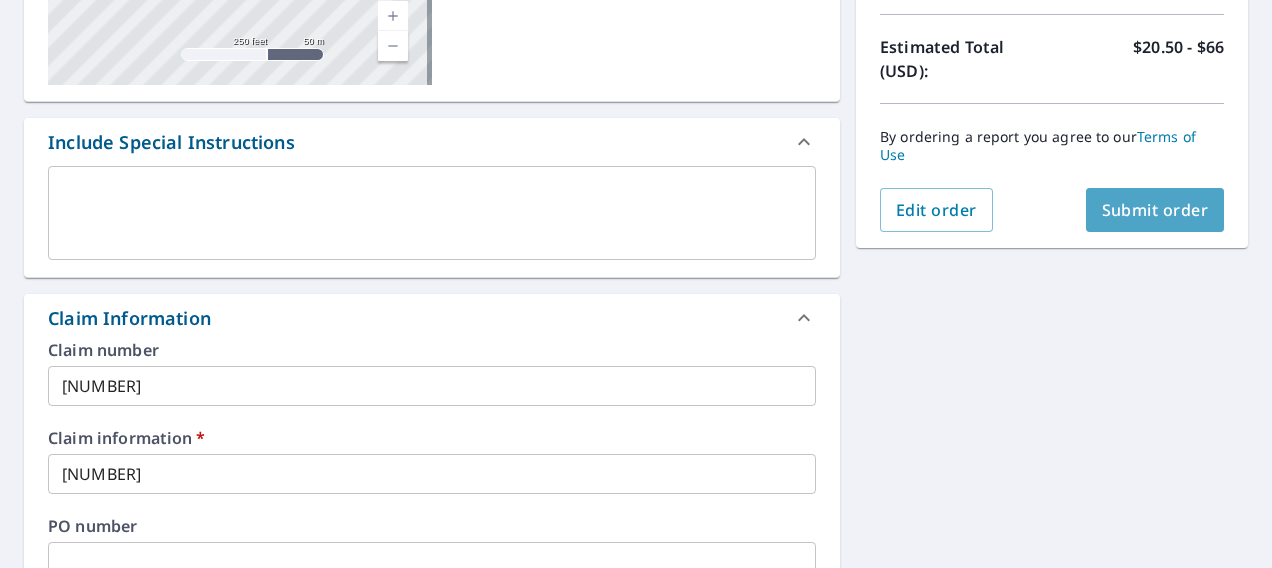 click on "Submit order" at bounding box center (1155, 210) 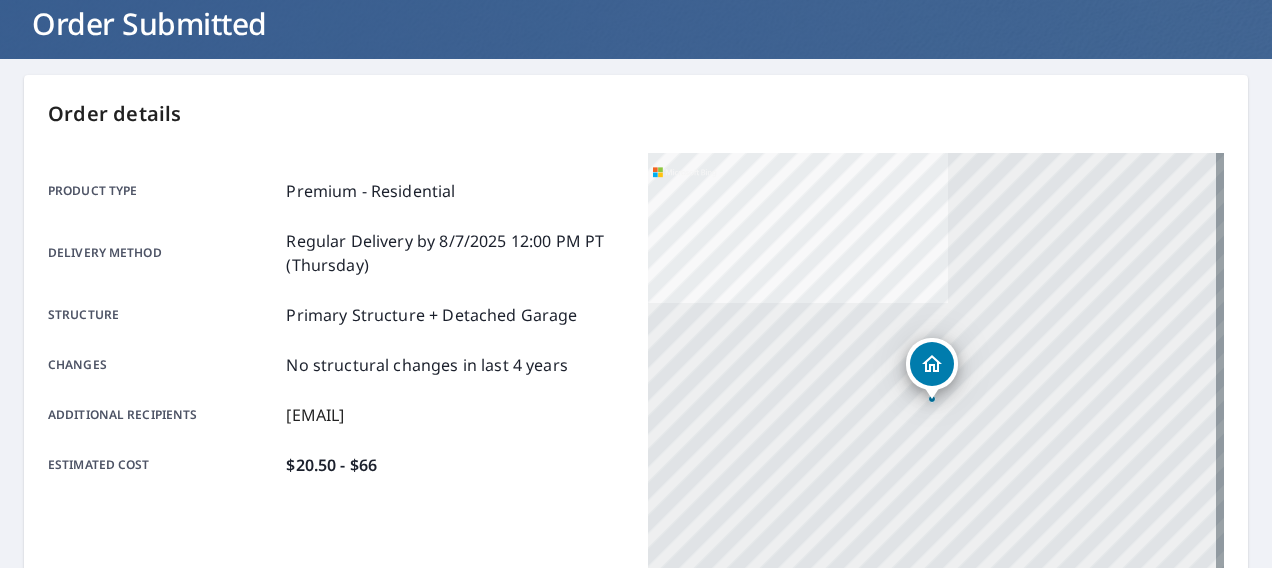 scroll, scrollTop: 107, scrollLeft: 0, axis: vertical 